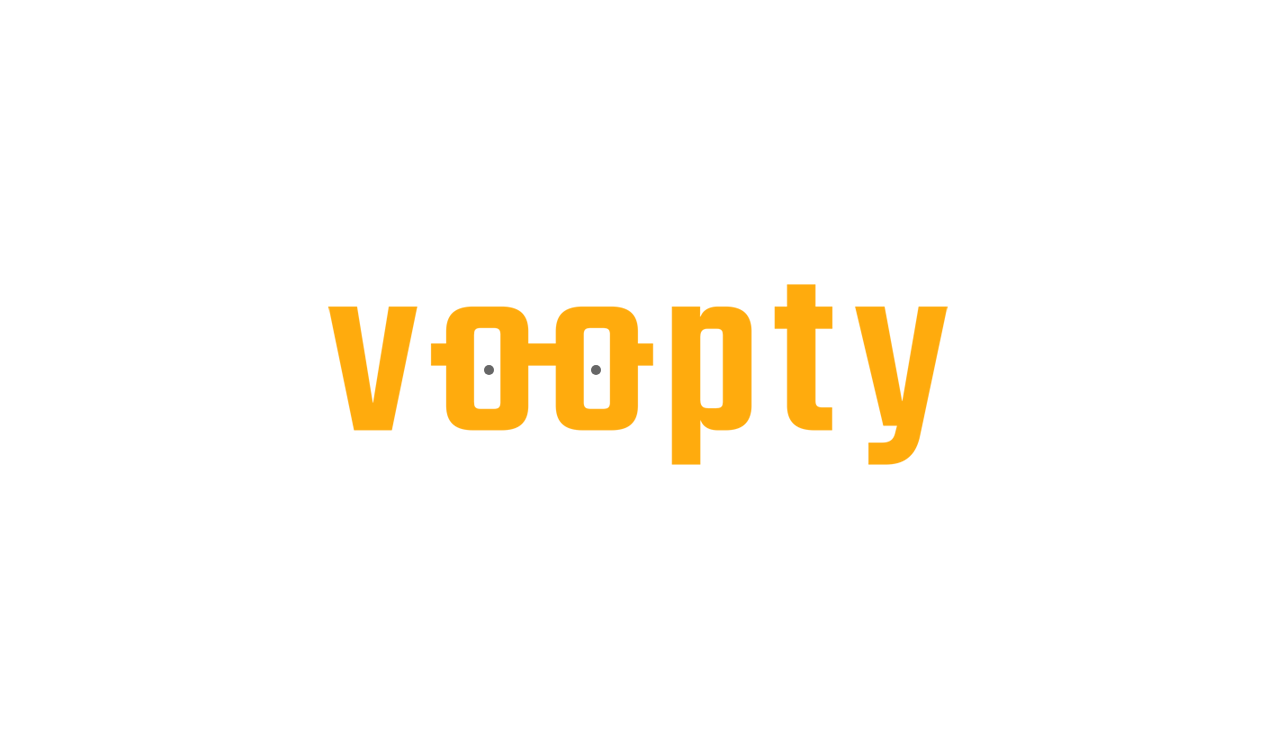 scroll, scrollTop: 0, scrollLeft: 0, axis: both 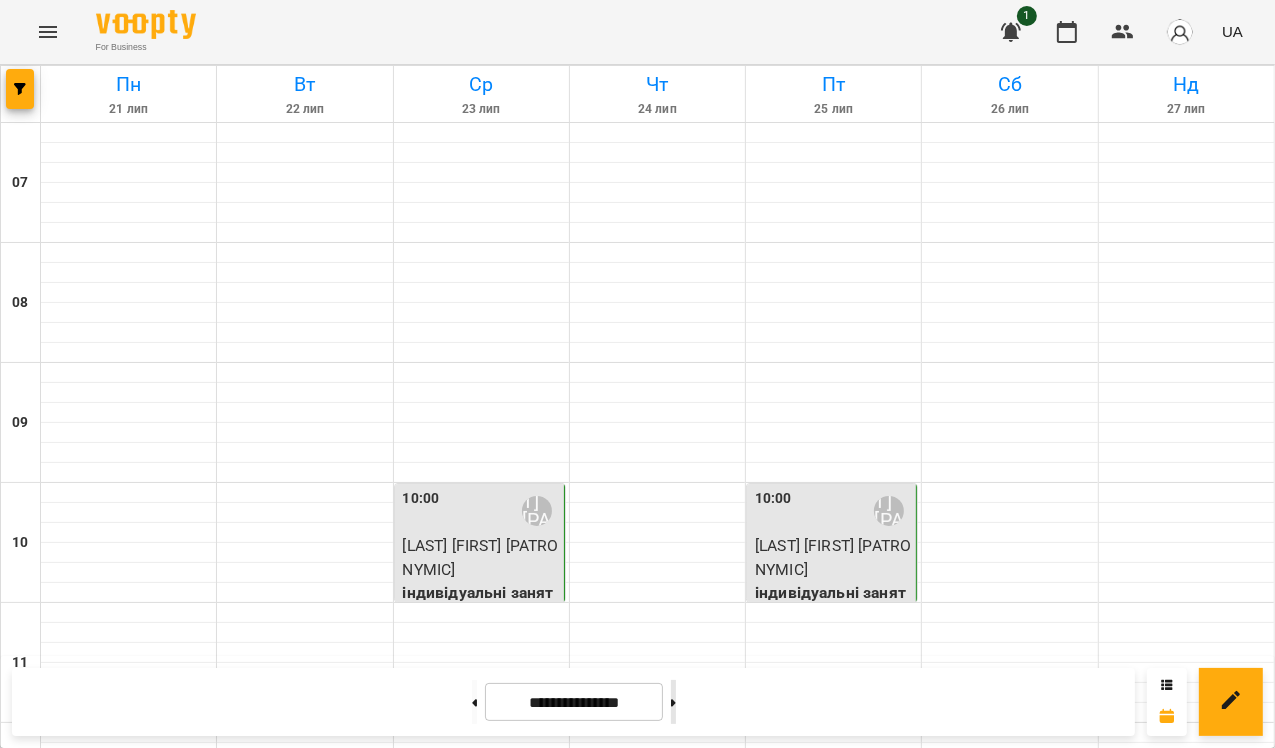 click at bounding box center (673, 702) 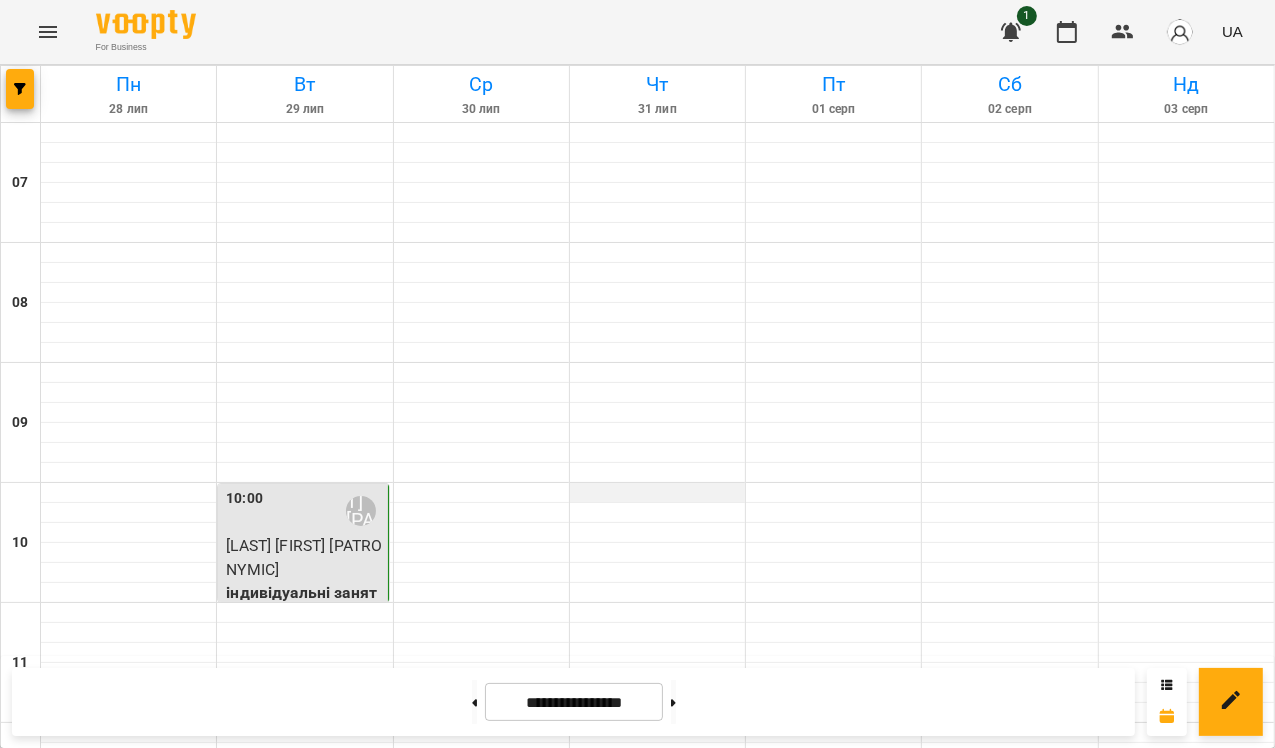 scroll, scrollTop: 272, scrollLeft: 0, axis: vertical 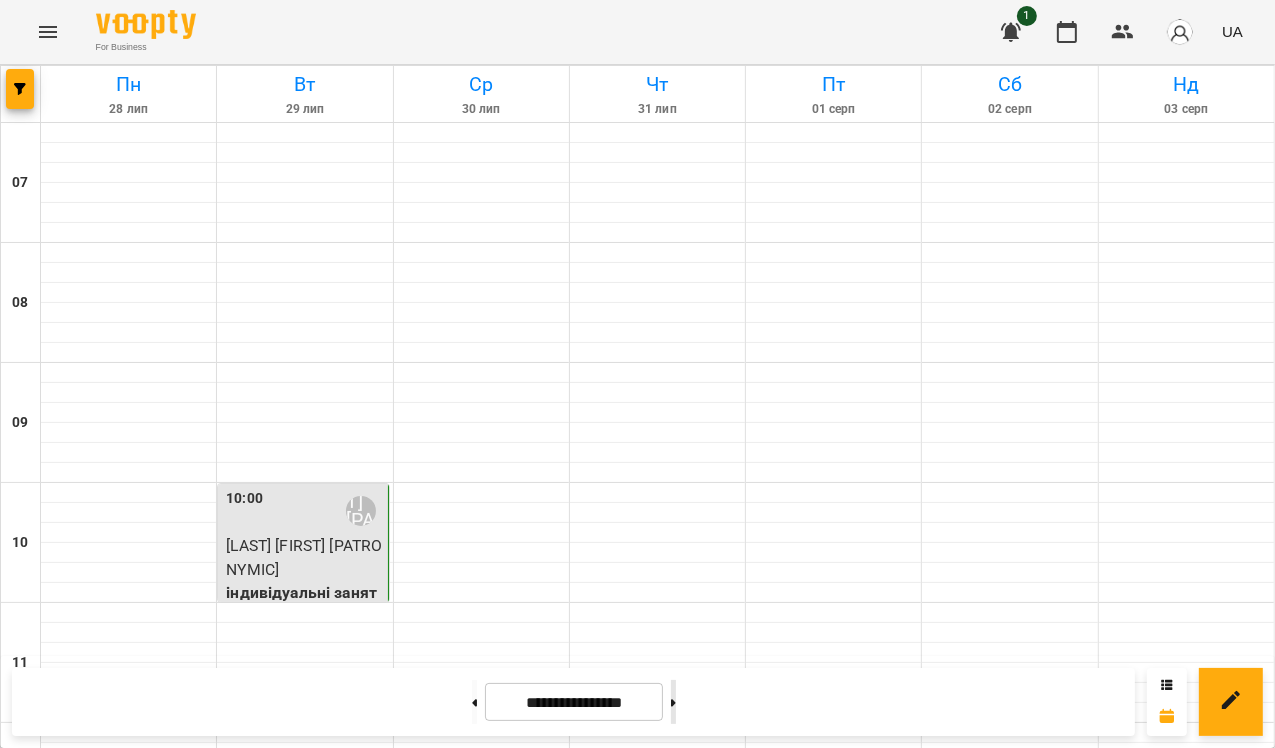 click 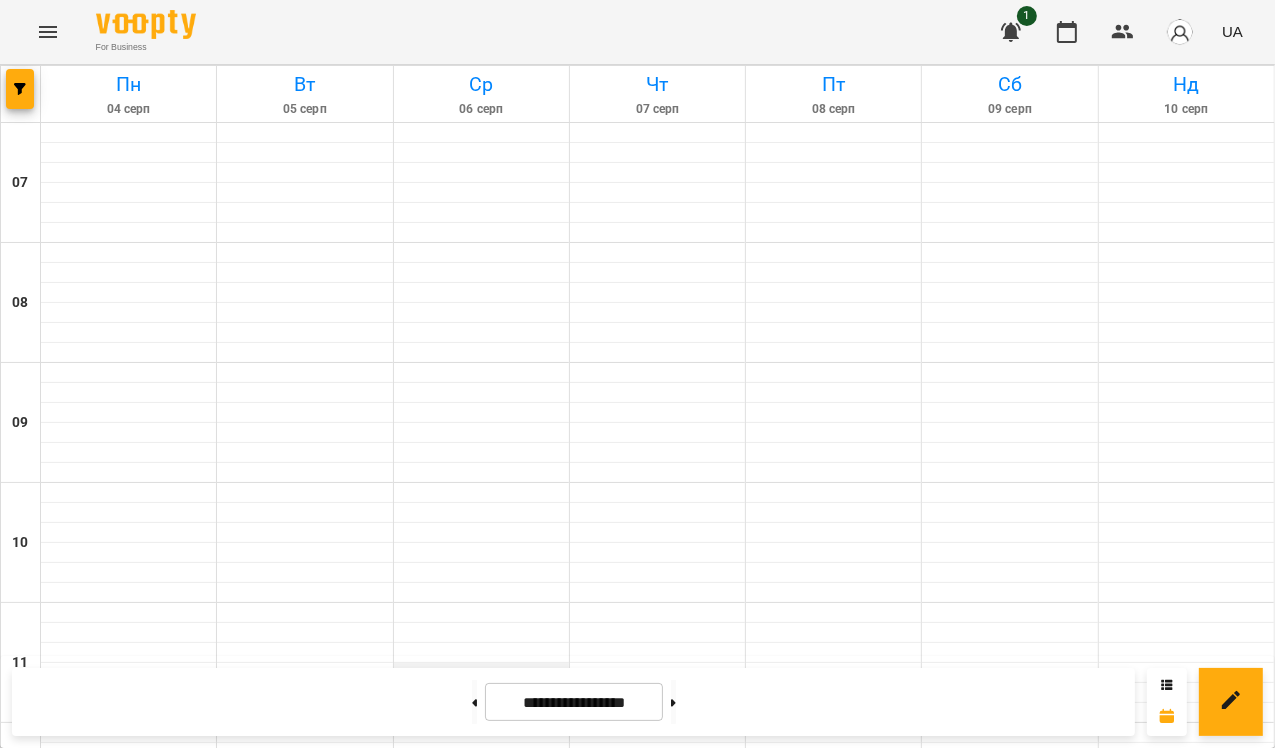 scroll, scrollTop: 452, scrollLeft: 0, axis: vertical 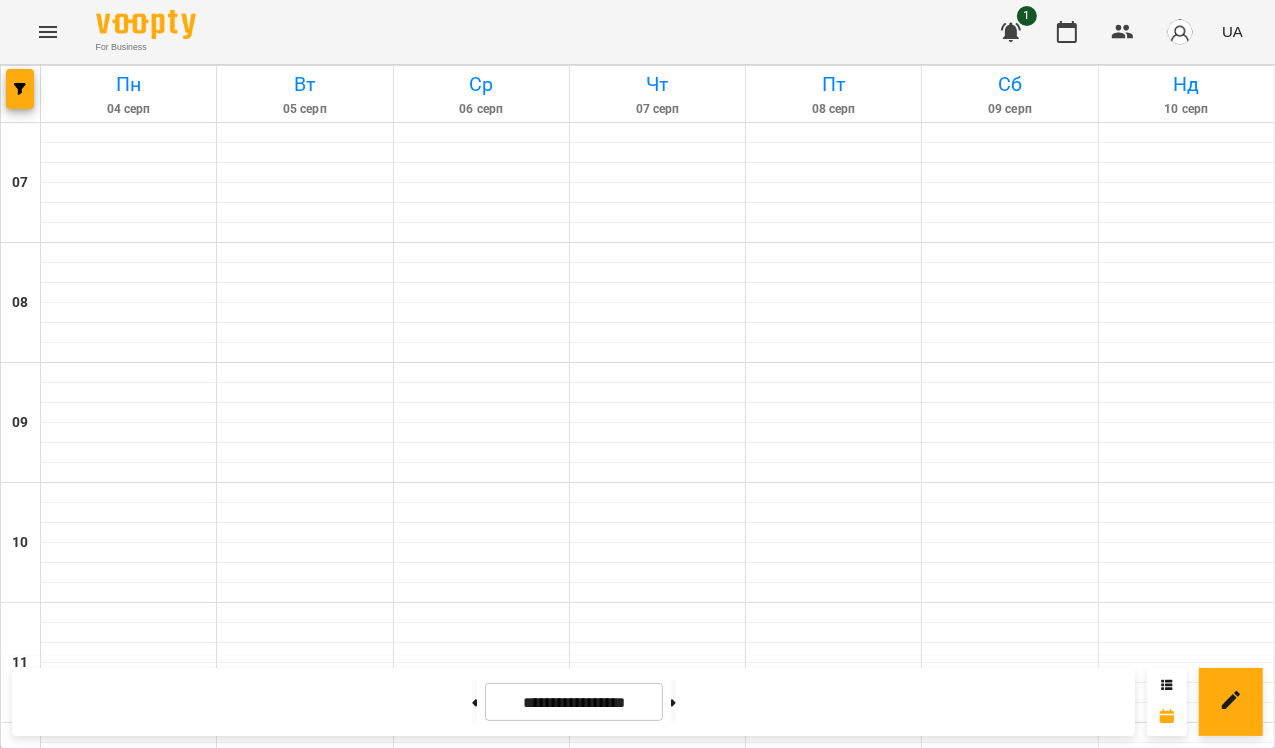 click on "13:00 Ружицька Божена Філіксівна" at bounding box center [304, 871] 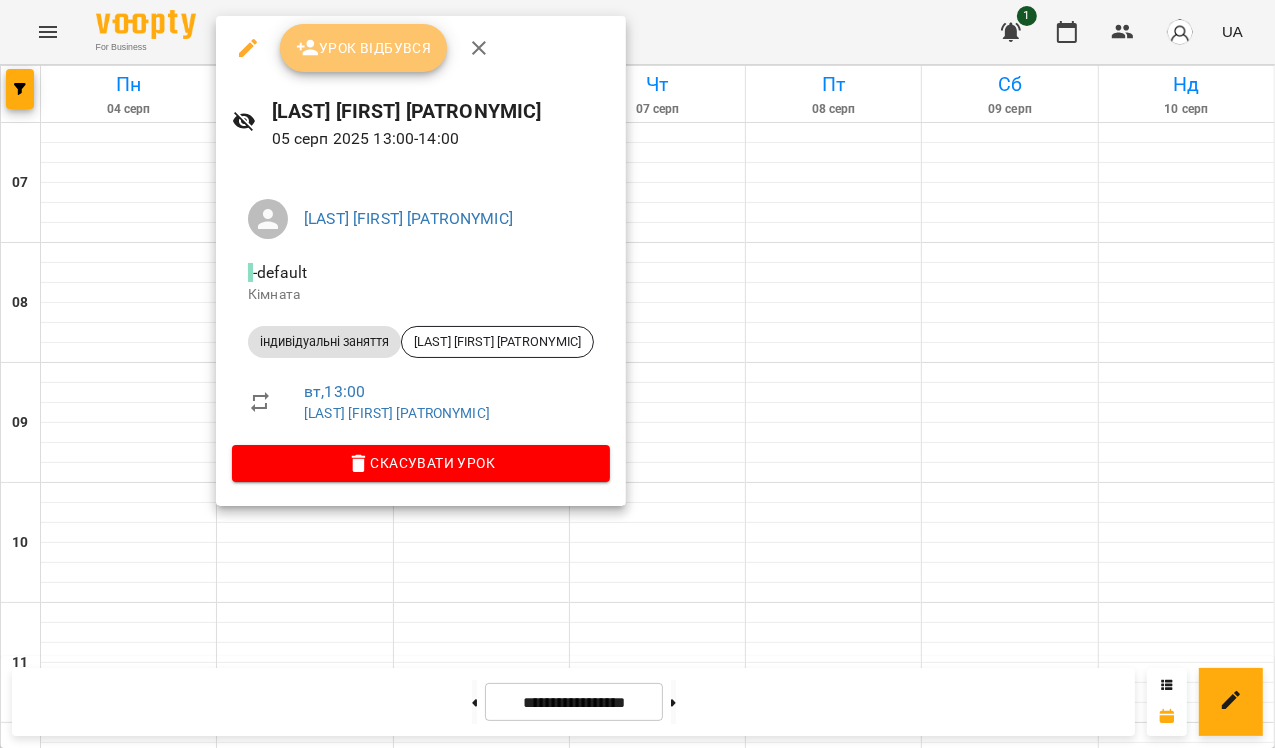 click on "Урок відбувся" at bounding box center (364, 48) 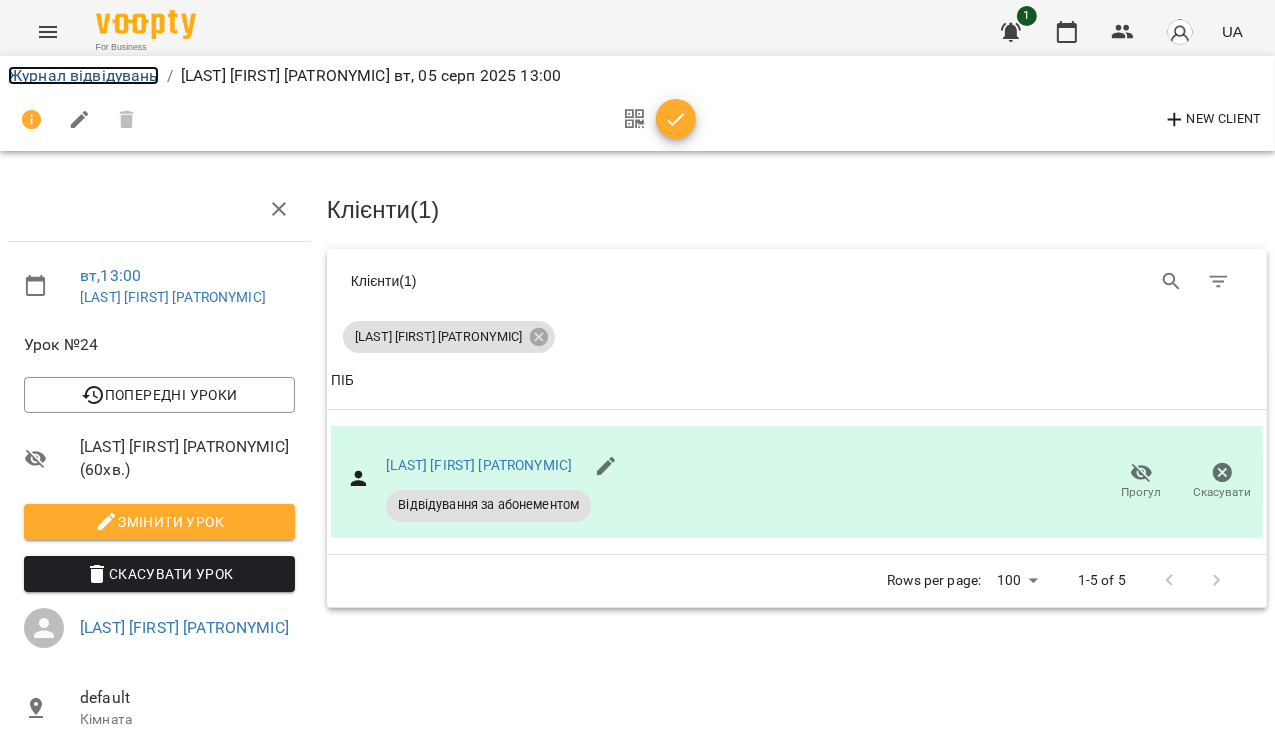 click on "Журнал відвідувань" at bounding box center (83, 75) 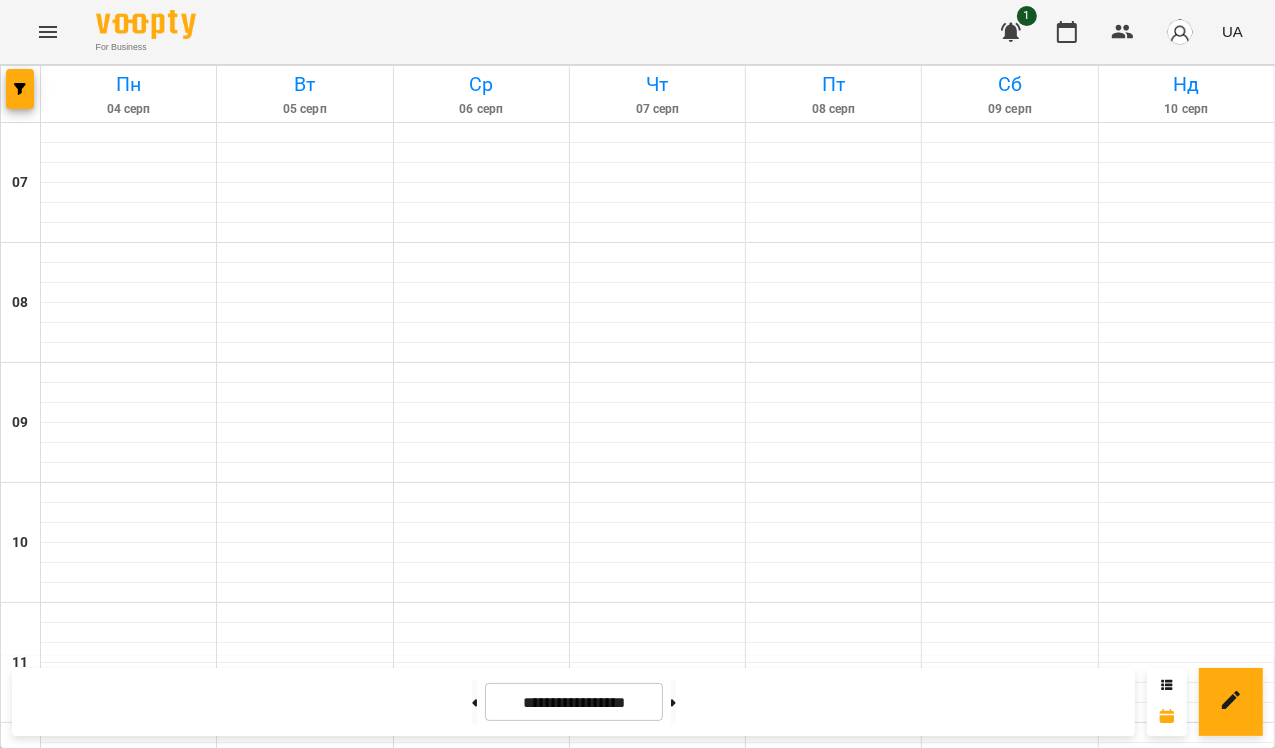 scroll, scrollTop: 170, scrollLeft: 0, axis: vertical 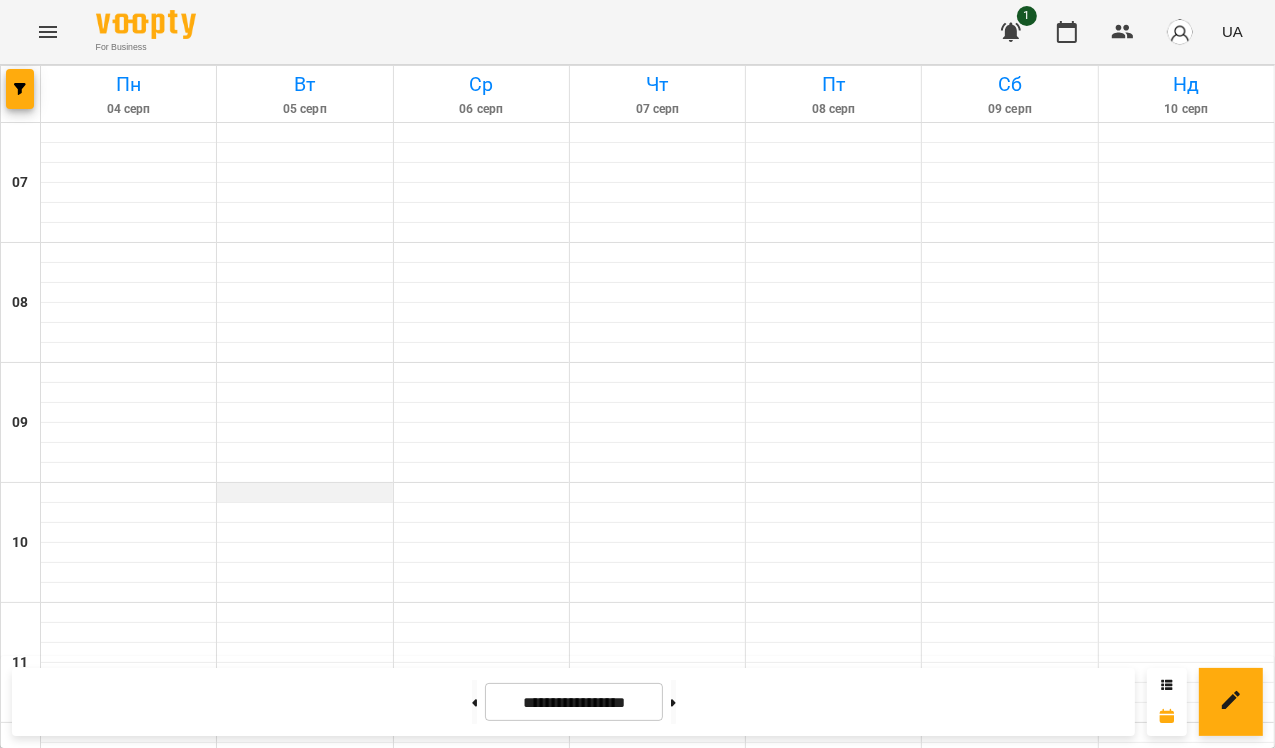 click at bounding box center [304, 493] 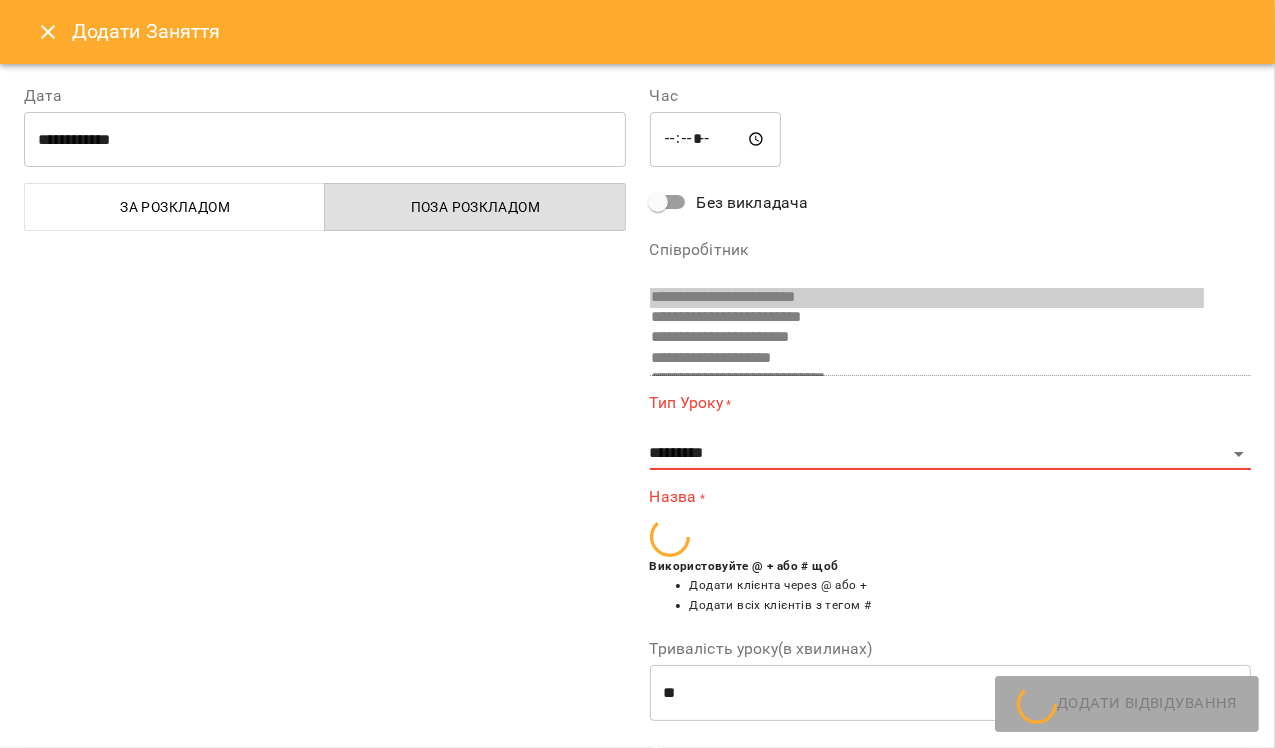 scroll, scrollTop: 498, scrollLeft: 0, axis: vertical 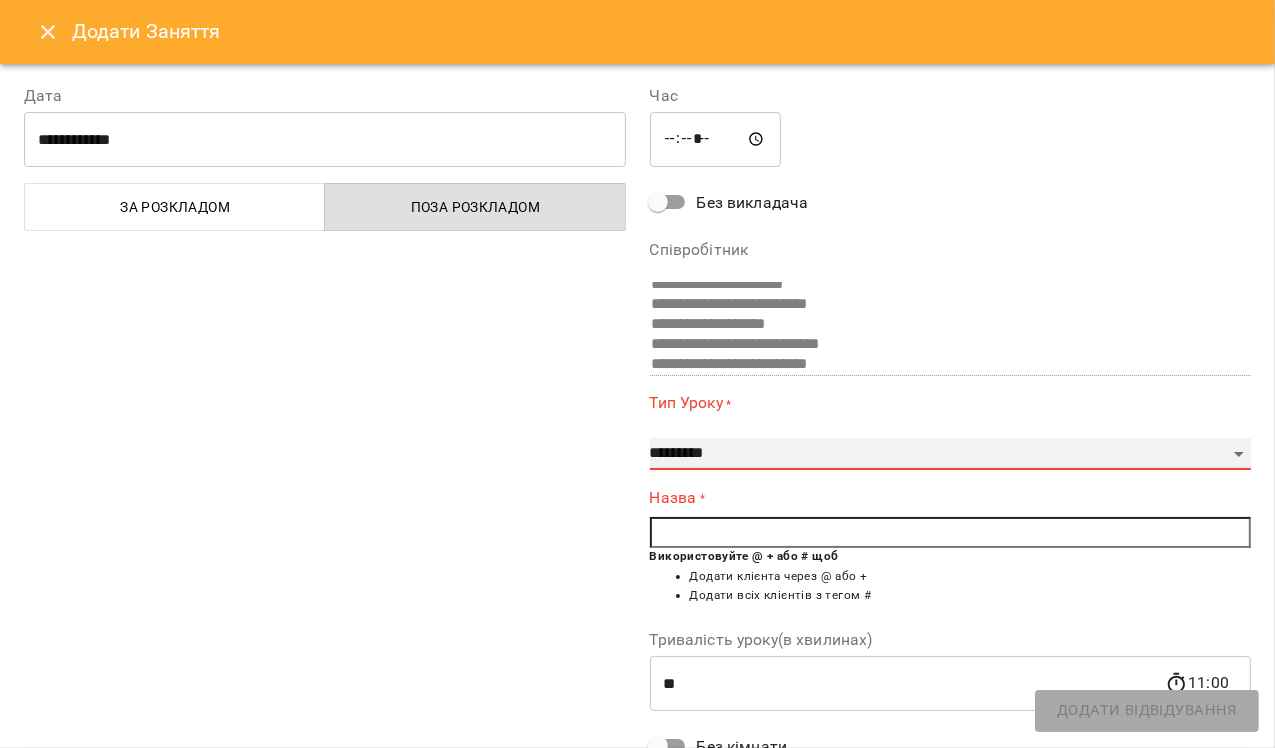 click on "**********" at bounding box center (951, 454) 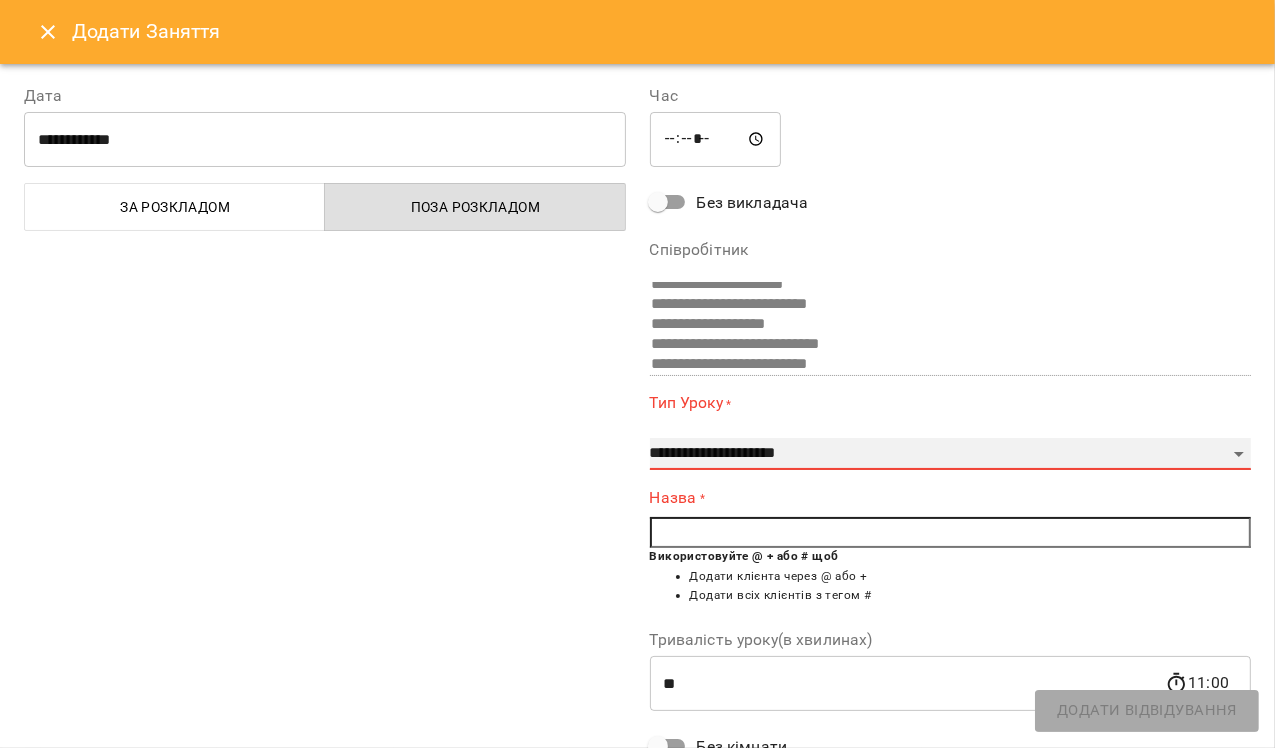 click on "**********" at bounding box center (951, 454) 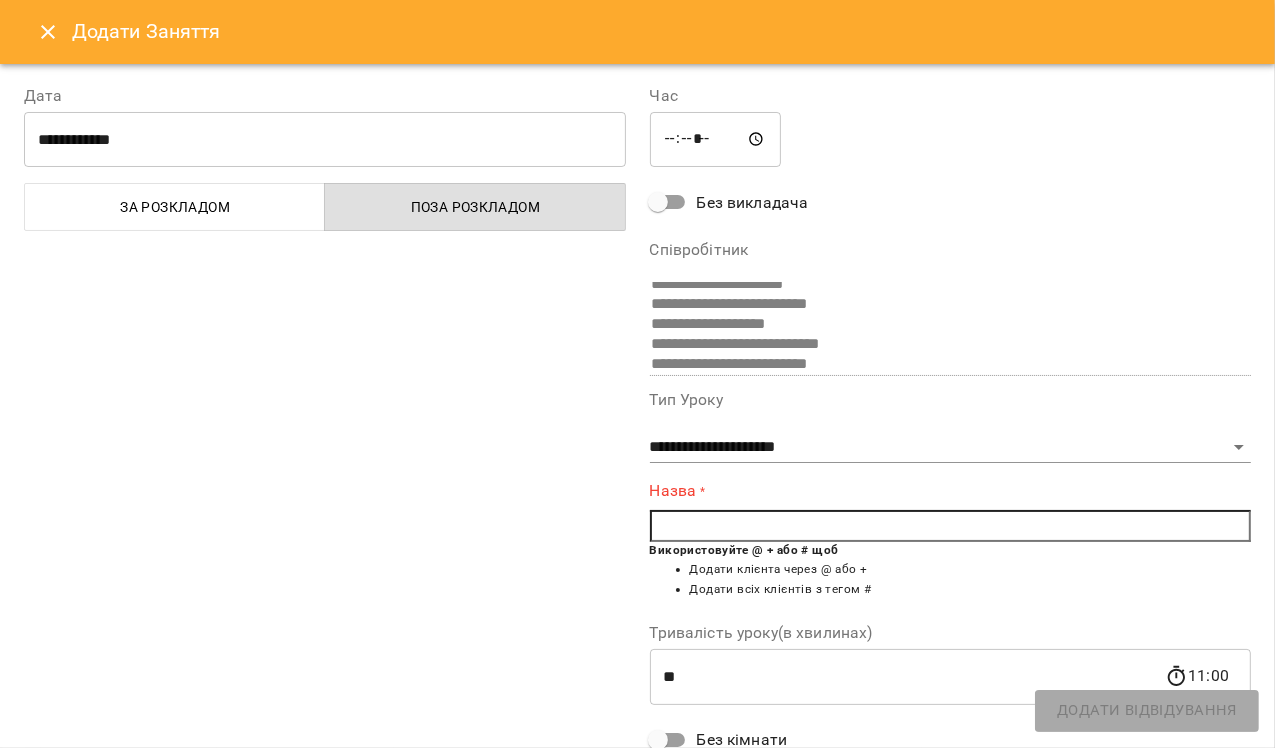 click at bounding box center [951, 526] 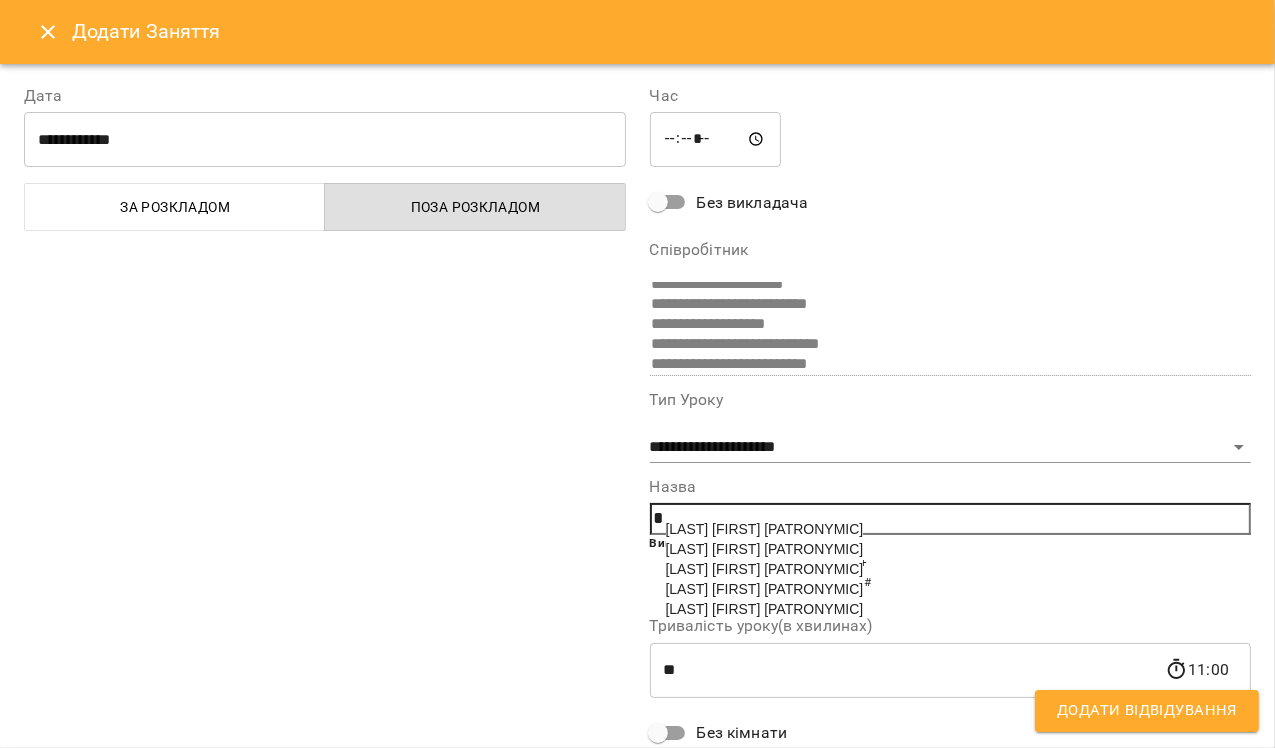 click on "[FIRST] [LAST]" at bounding box center (765, 569) 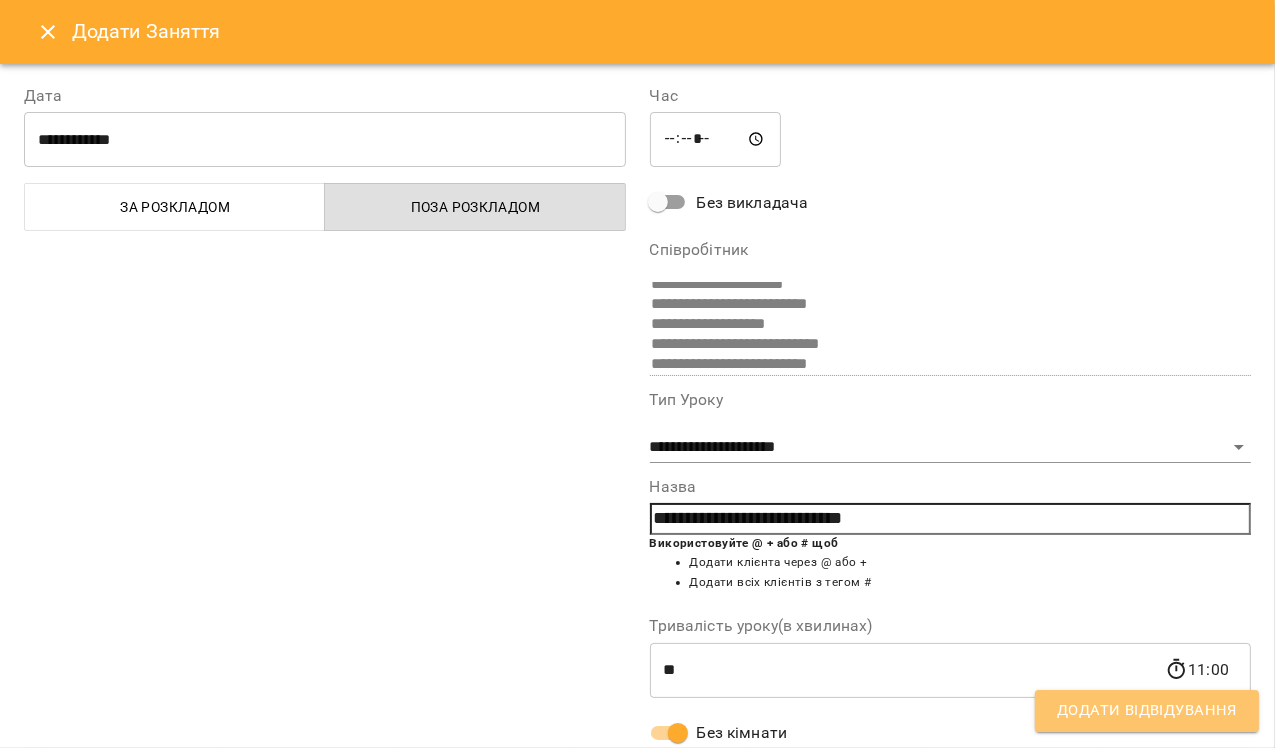 click on "Додати Відвідування" at bounding box center (1147, 711) 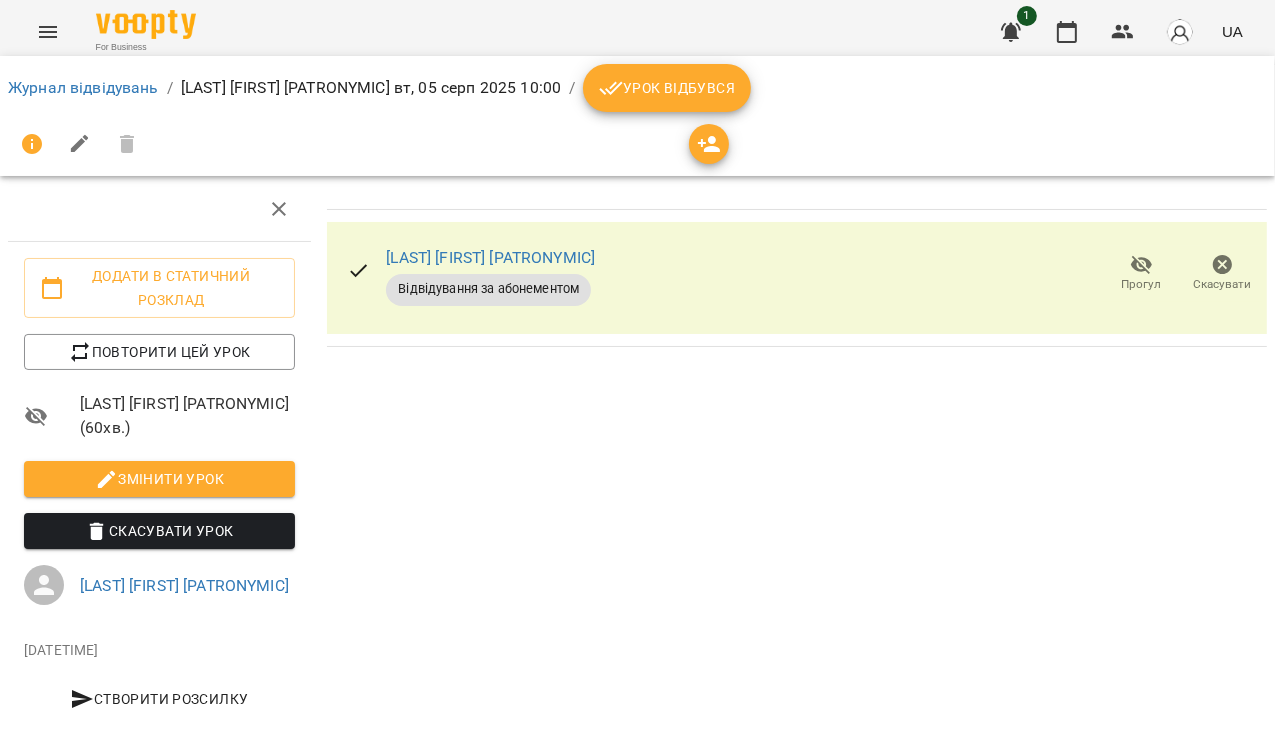 click on "Урок відбувся" at bounding box center (667, 88) 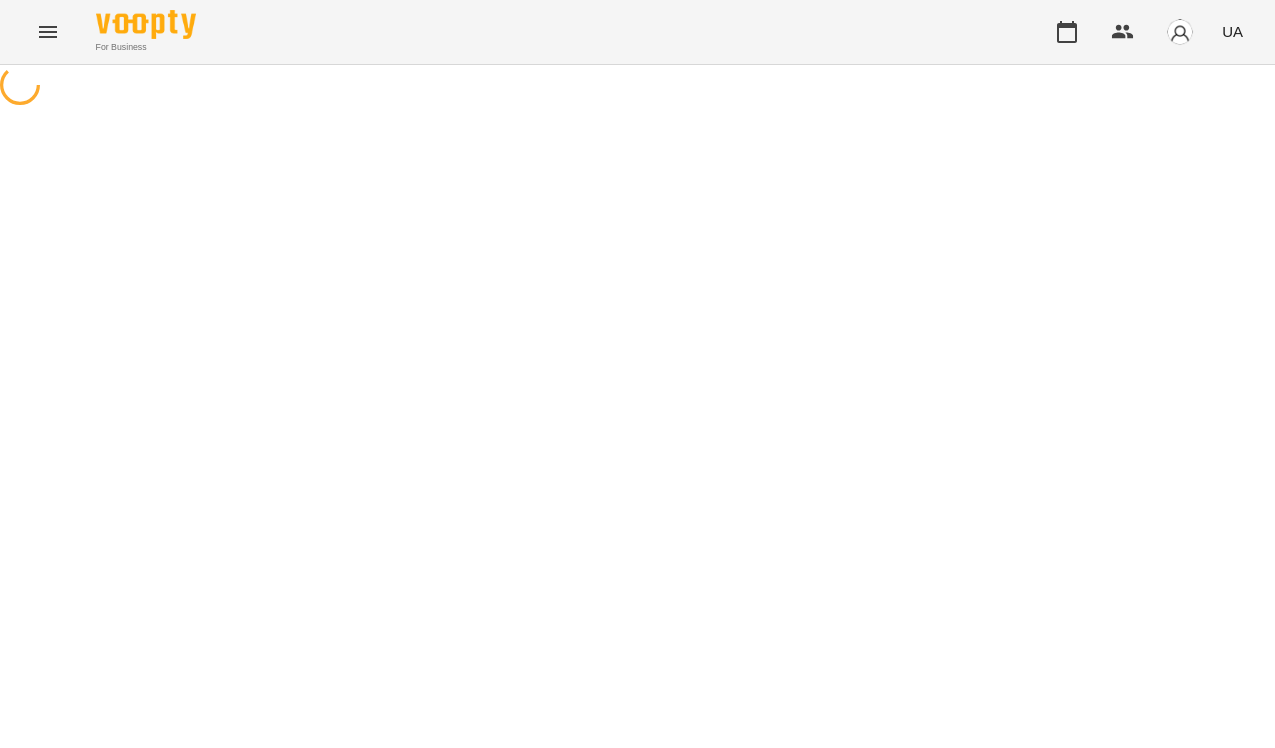 scroll, scrollTop: 0, scrollLeft: 0, axis: both 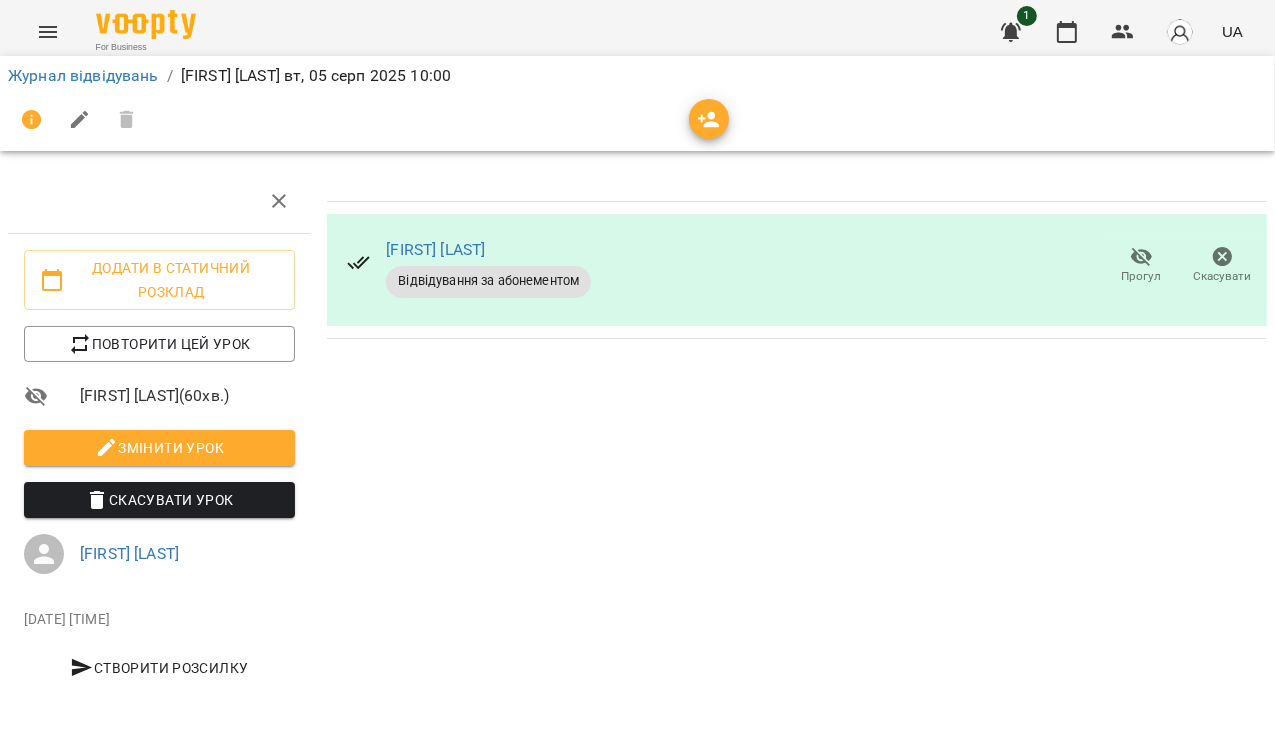 click on "Відвідування за абонементом" at bounding box center [488, 281] 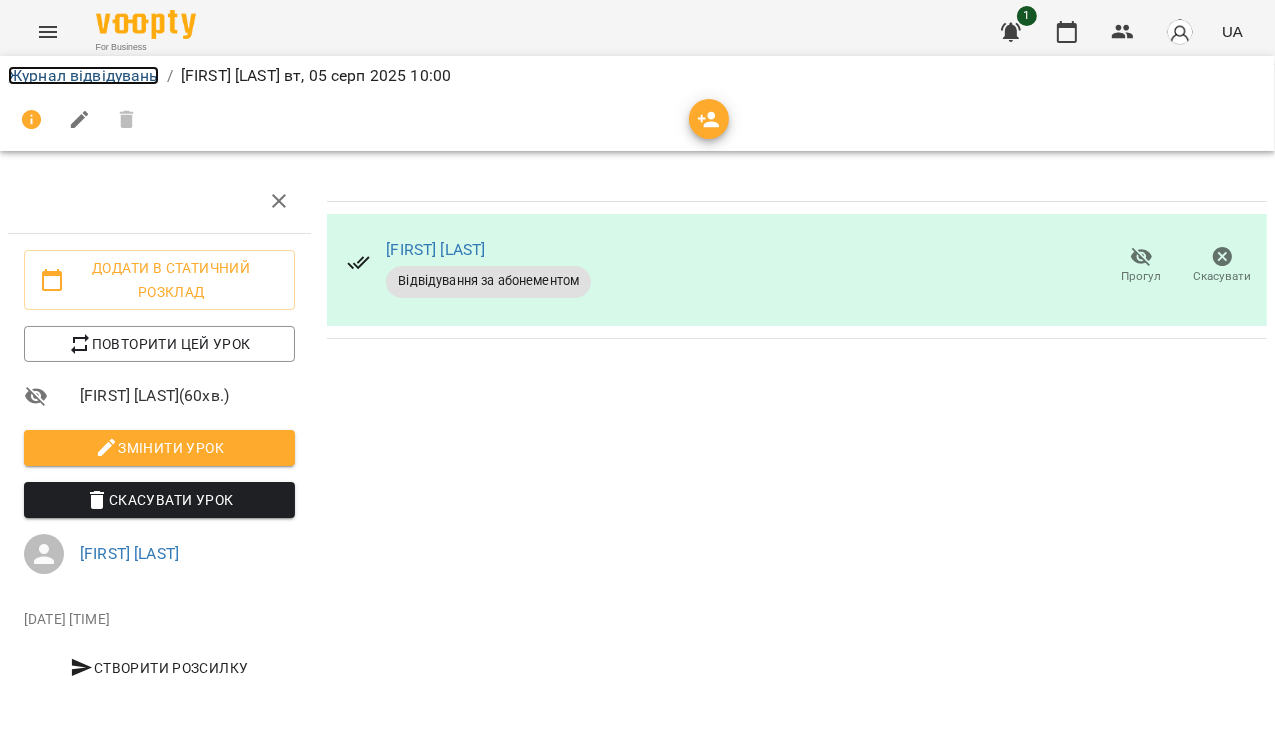 click on "Журнал відвідувань" at bounding box center [83, 75] 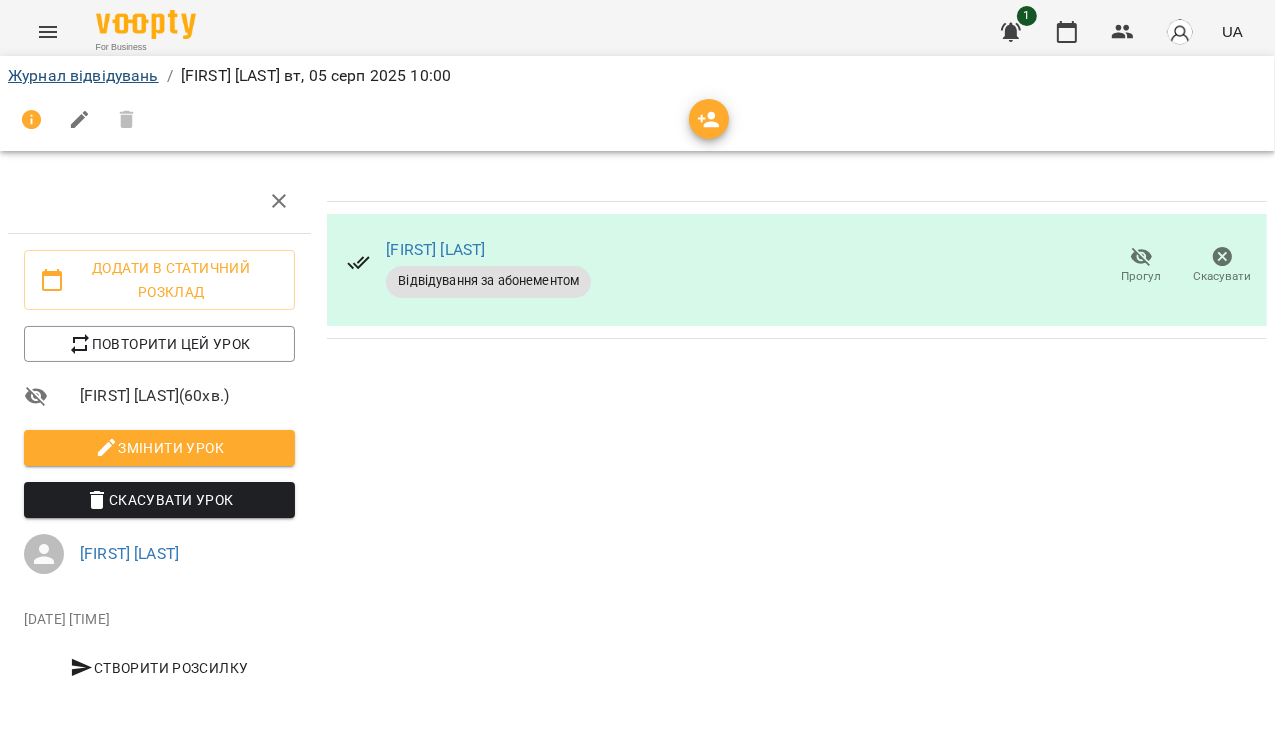 scroll, scrollTop: 0, scrollLeft: 0, axis: both 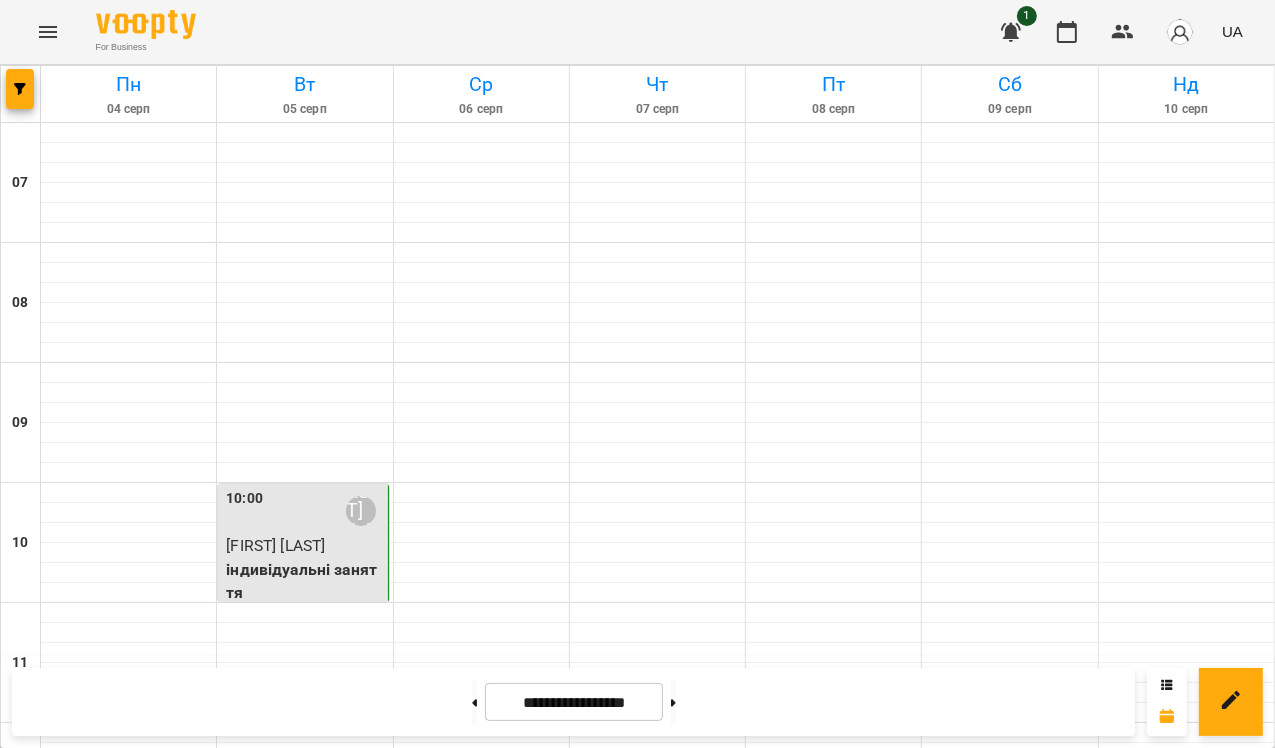 click on "індивідуальні заняття" at bounding box center (304, 581) 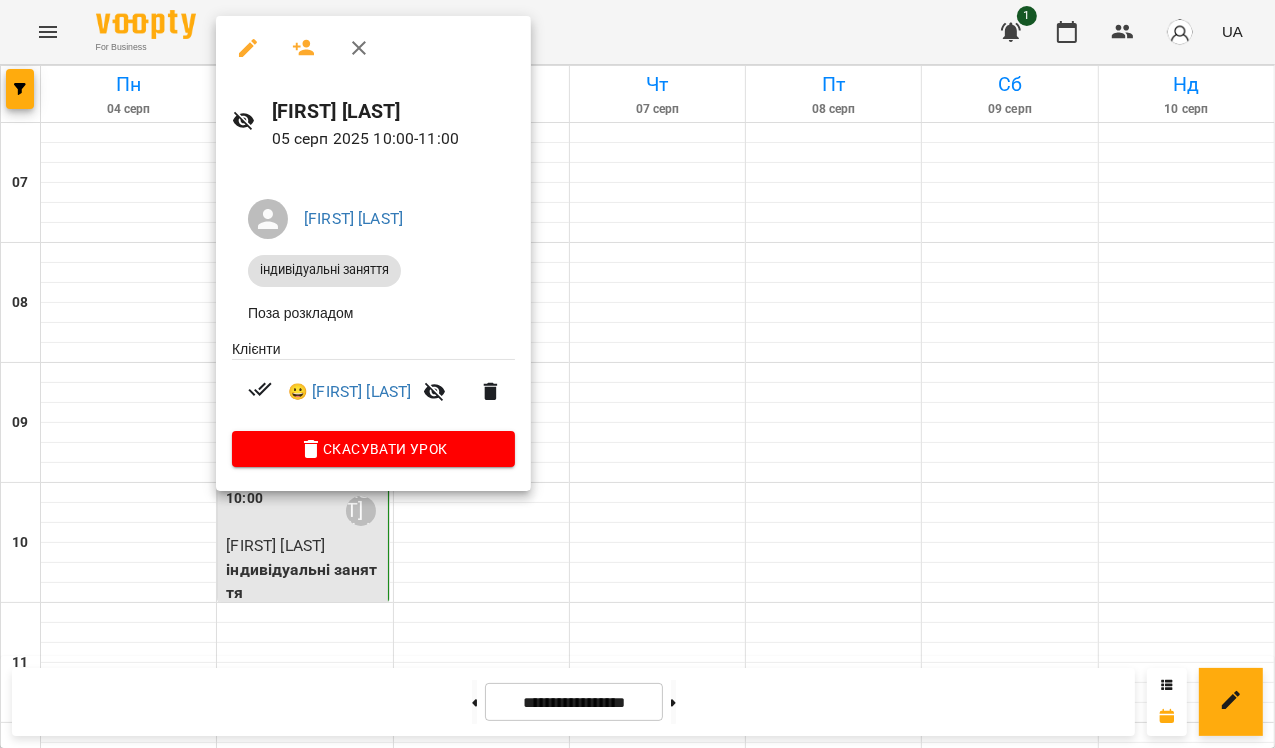 click at bounding box center [637, 374] 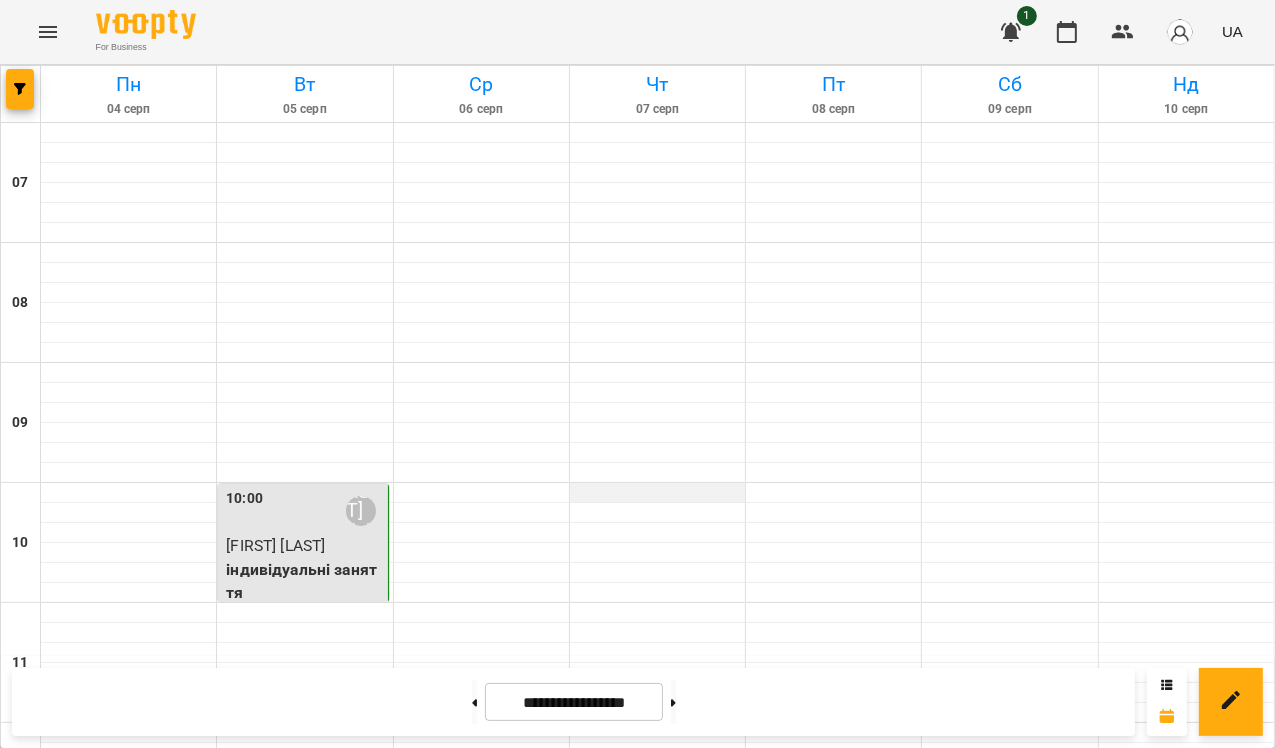 click at bounding box center [657, 493] 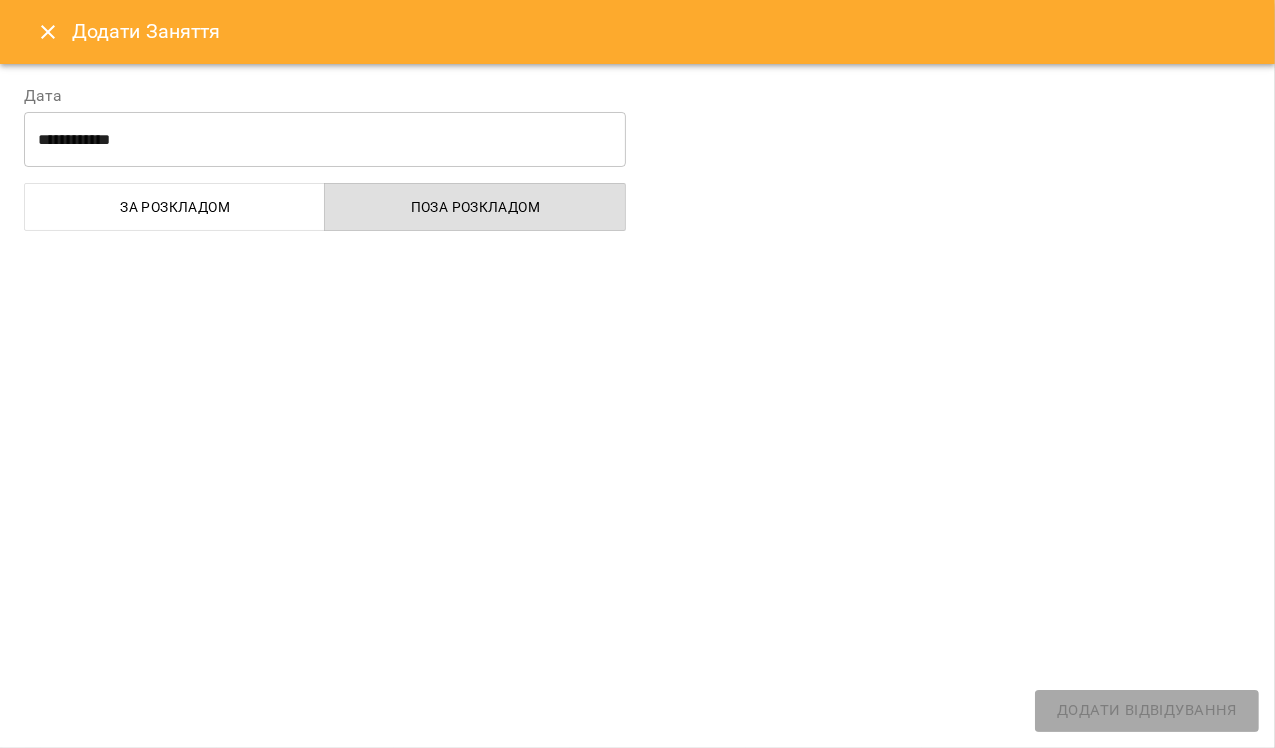 select on "**********" 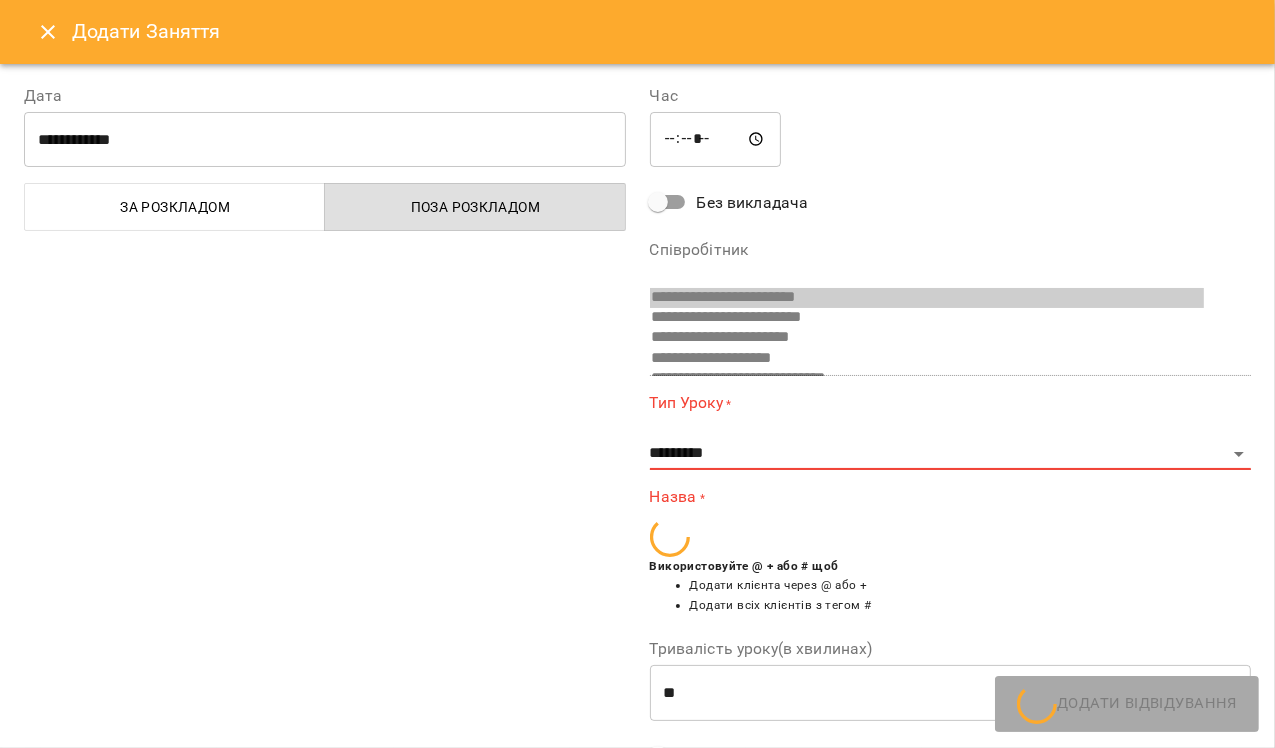 scroll, scrollTop: 498, scrollLeft: 0, axis: vertical 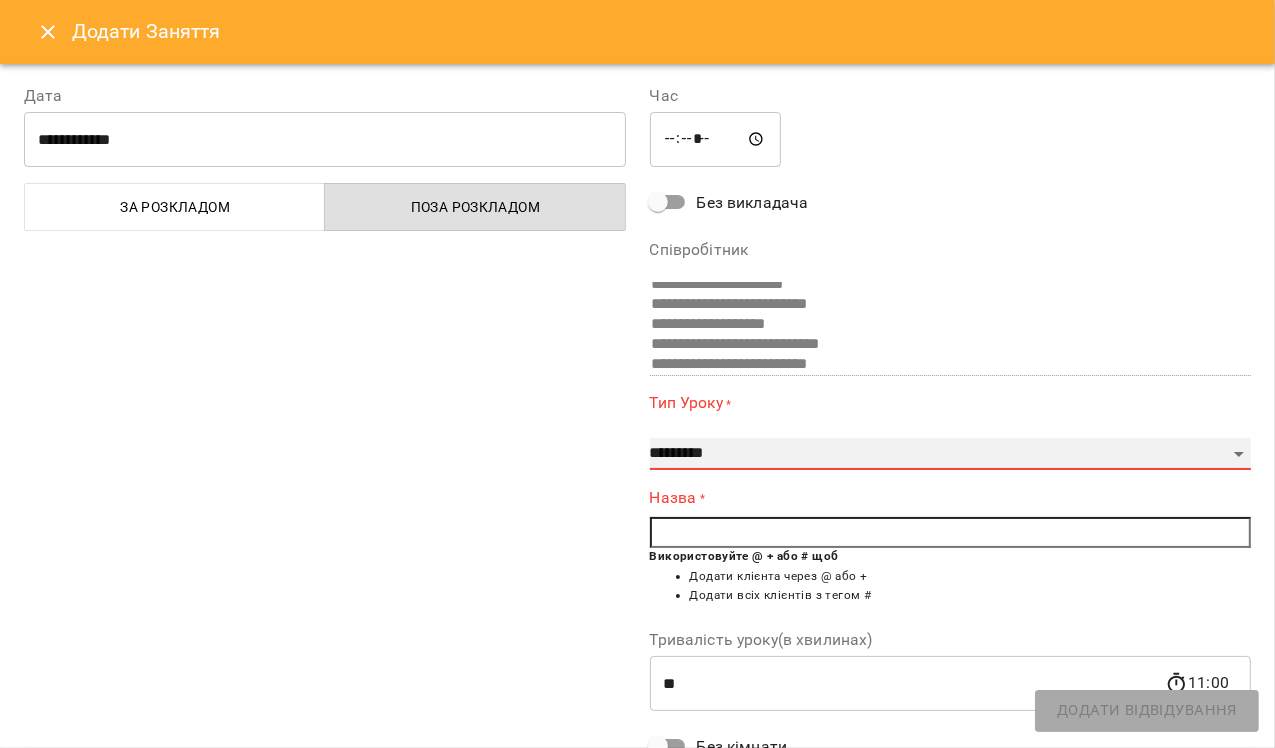 click on "**********" at bounding box center (951, 454) 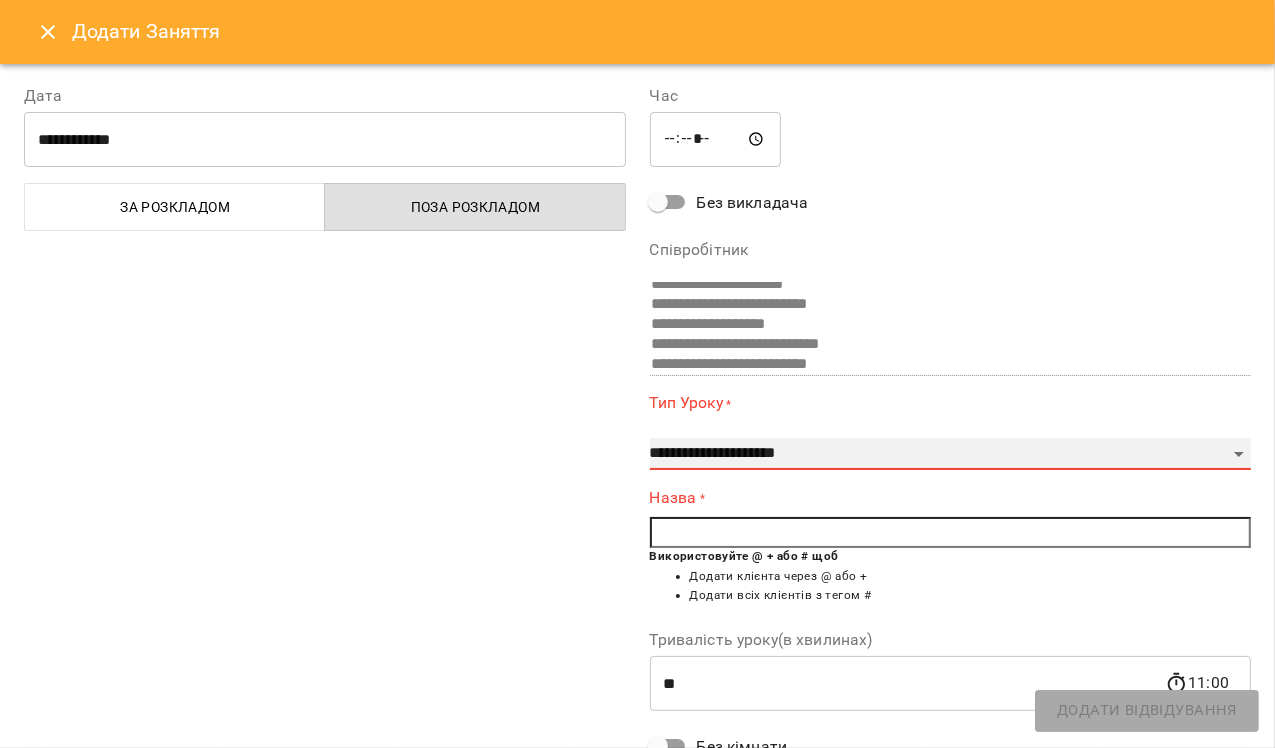 click on "**********" at bounding box center [951, 454] 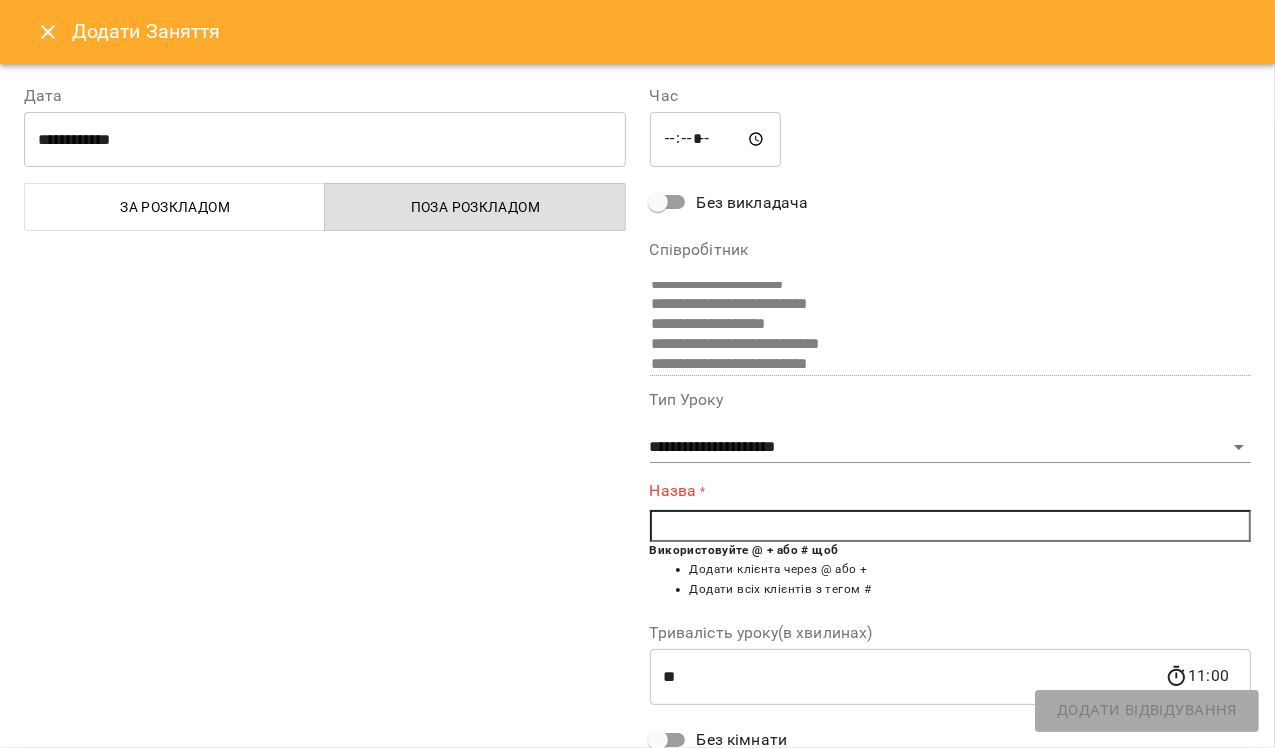 click at bounding box center [951, 526] 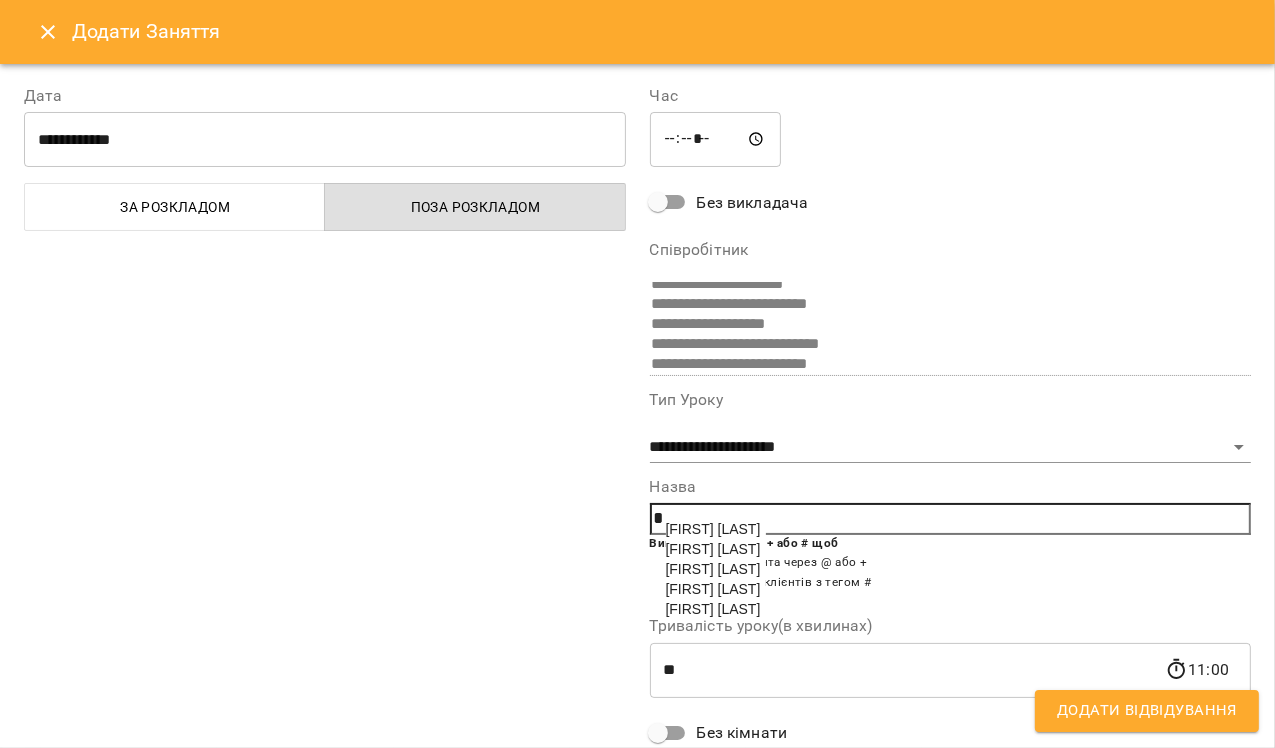 click on "[FIRST] [LAST]" at bounding box center [713, 569] 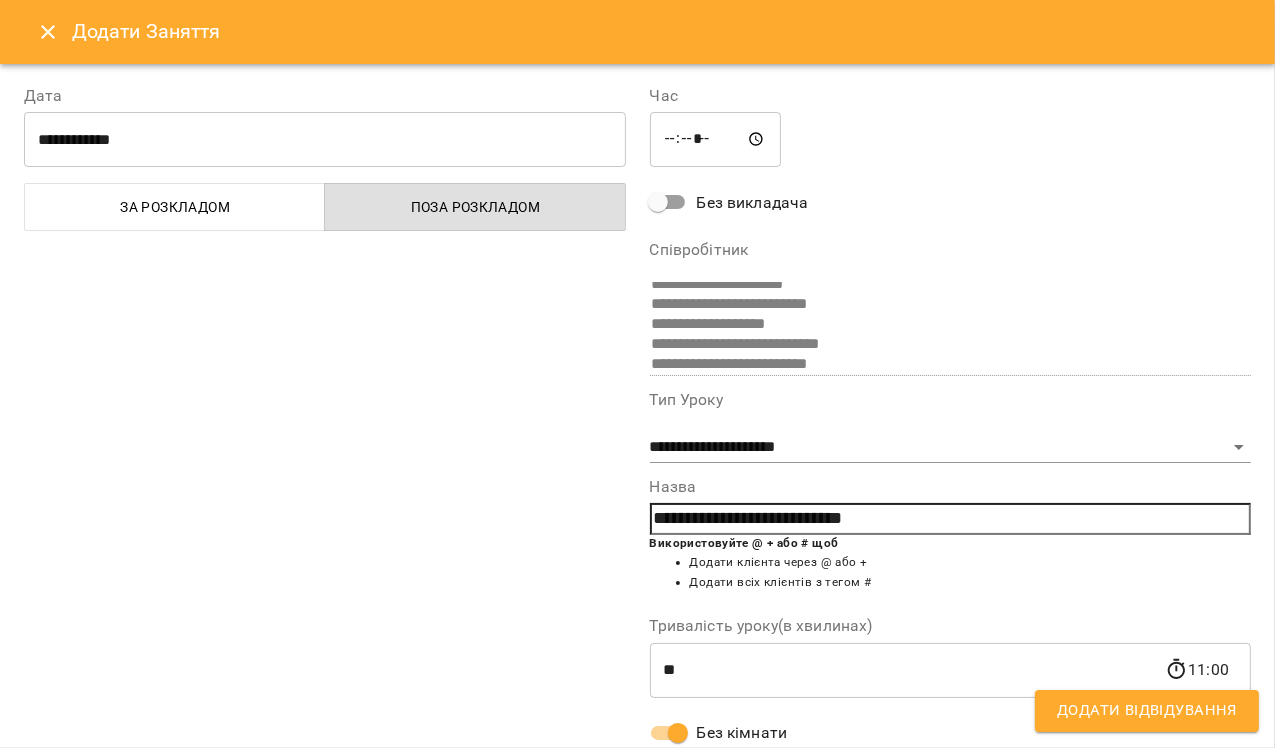 click on "Додати Відвідування" at bounding box center (1147, 711) 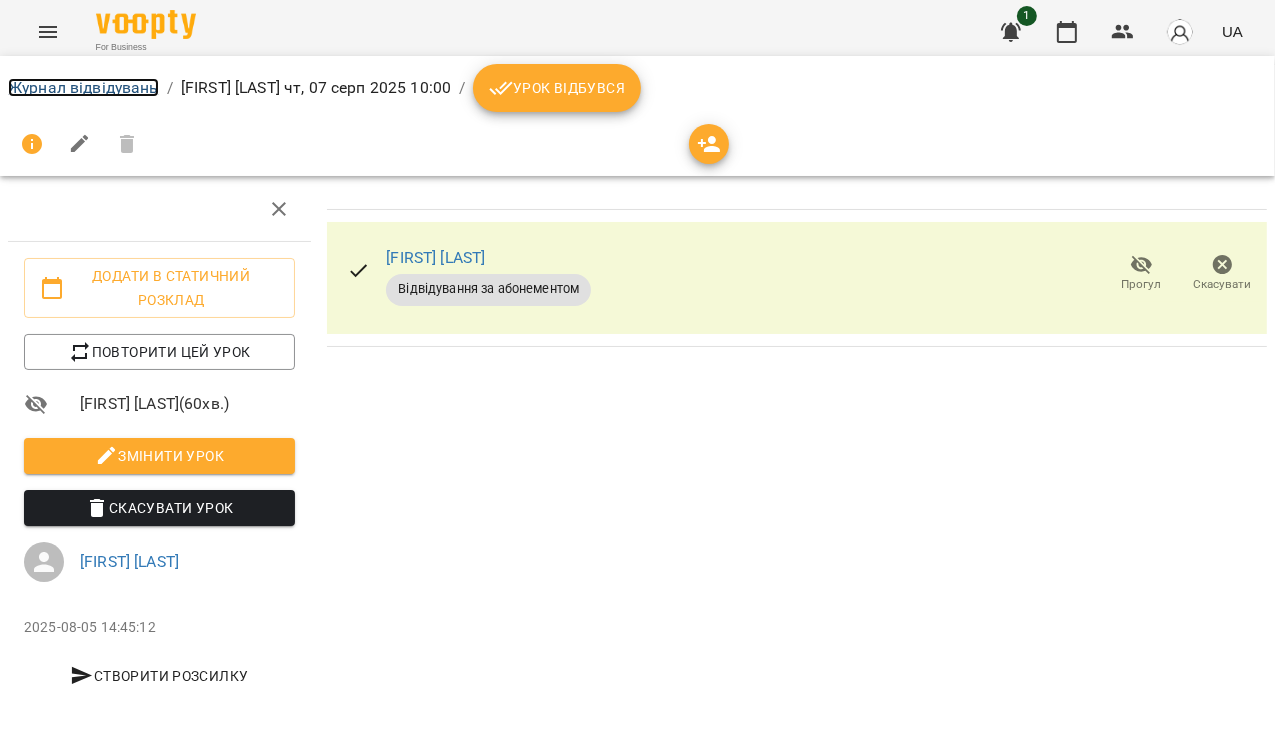 click on "Журнал відвідувань" at bounding box center (83, 87) 